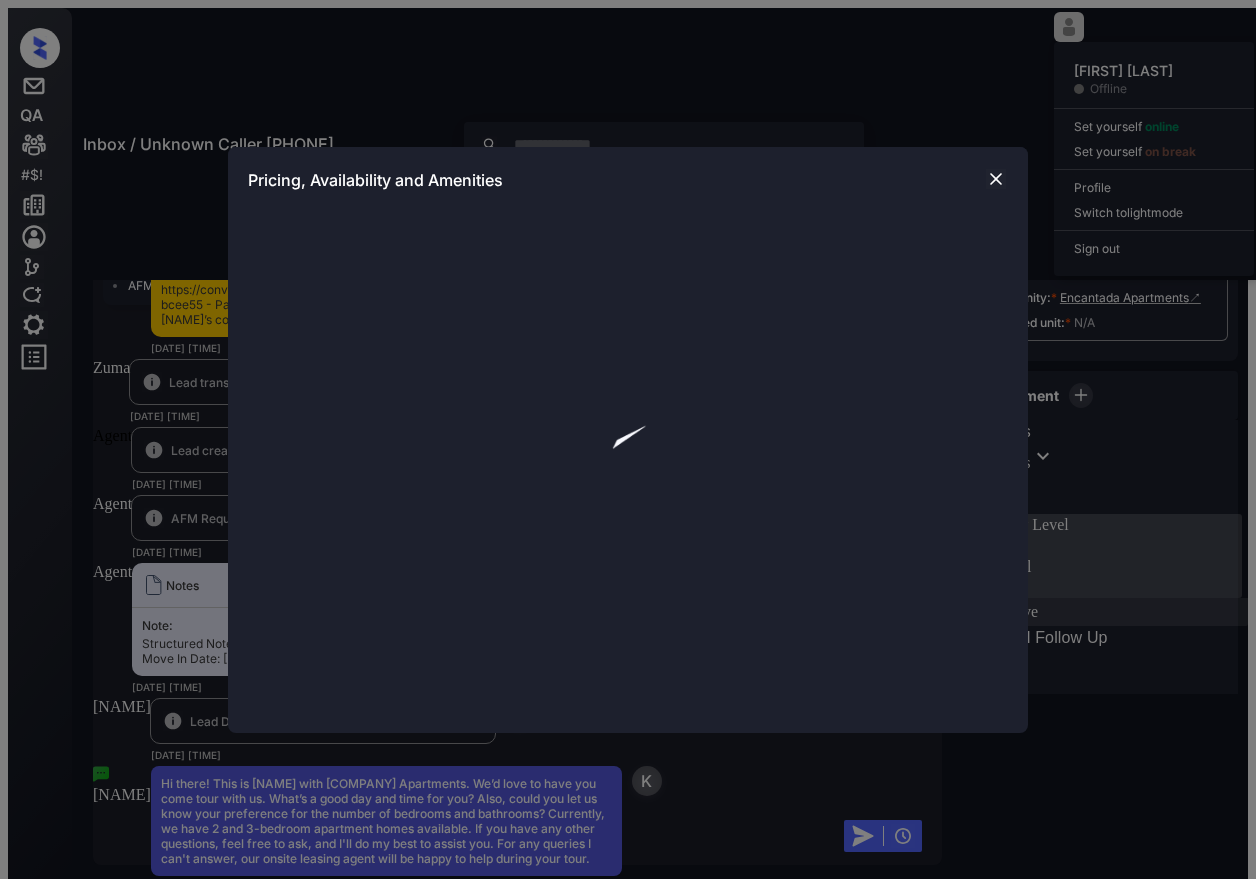 scroll, scrollTop: 0, scrollLeft: 0, axis: both 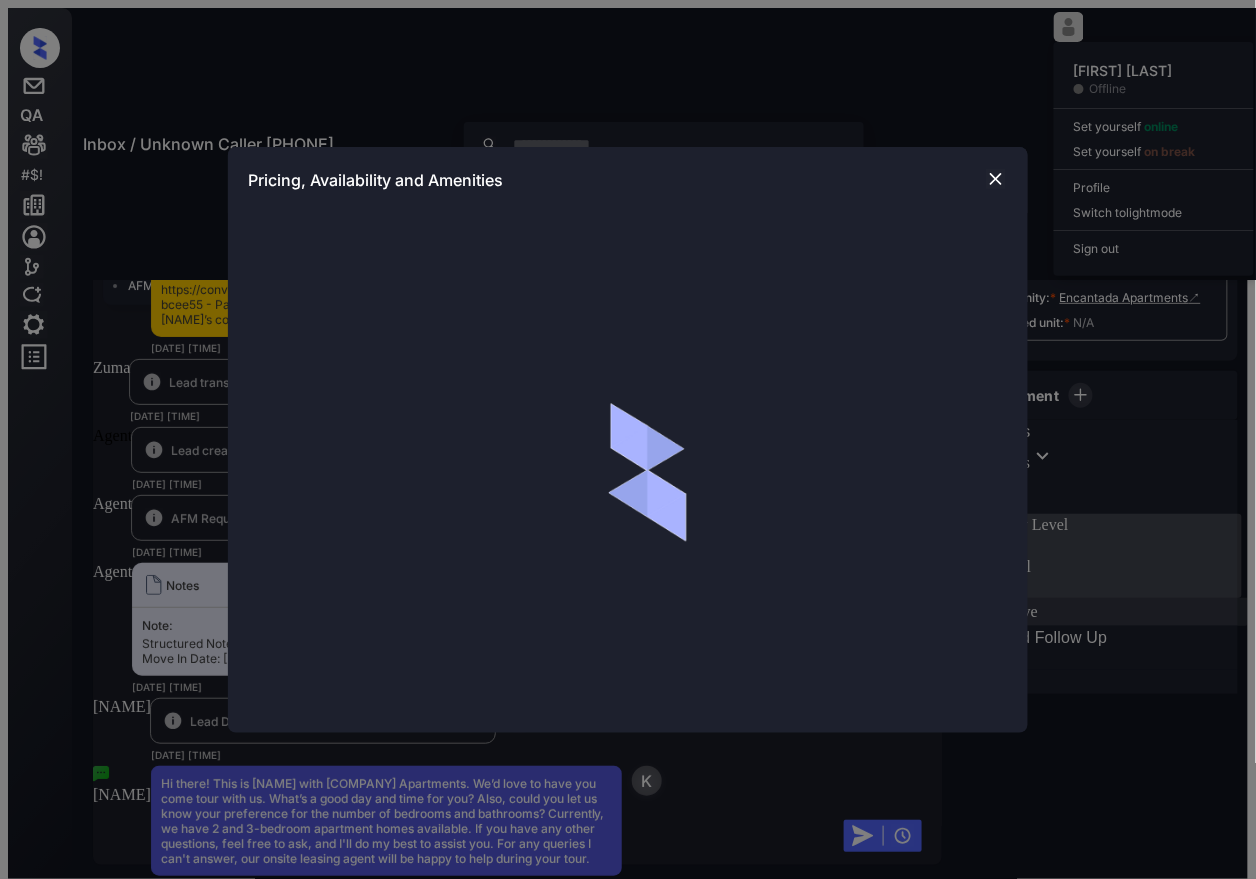 click at bounding box center (996, 179) 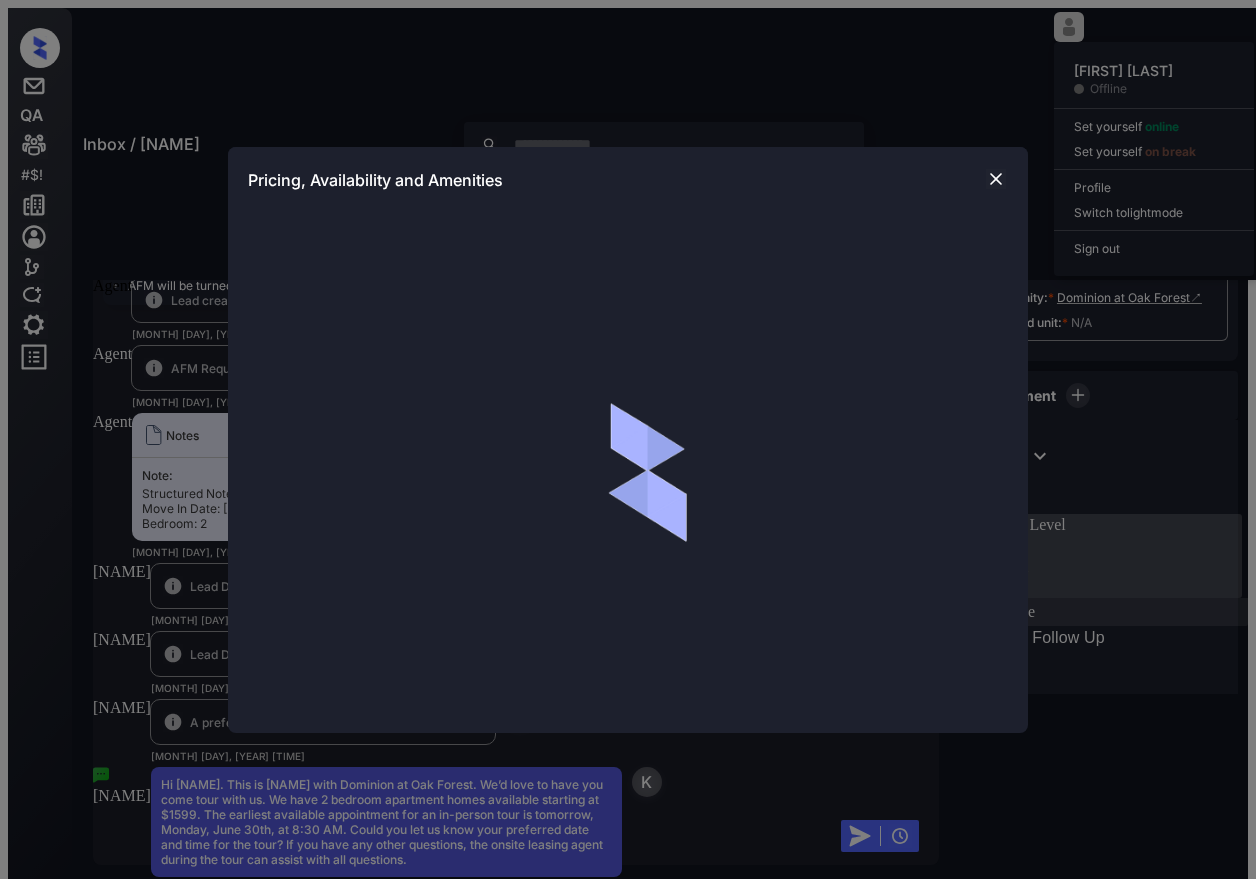 scroll, scrollTop: 0, scrollLeft: 0, axis: both 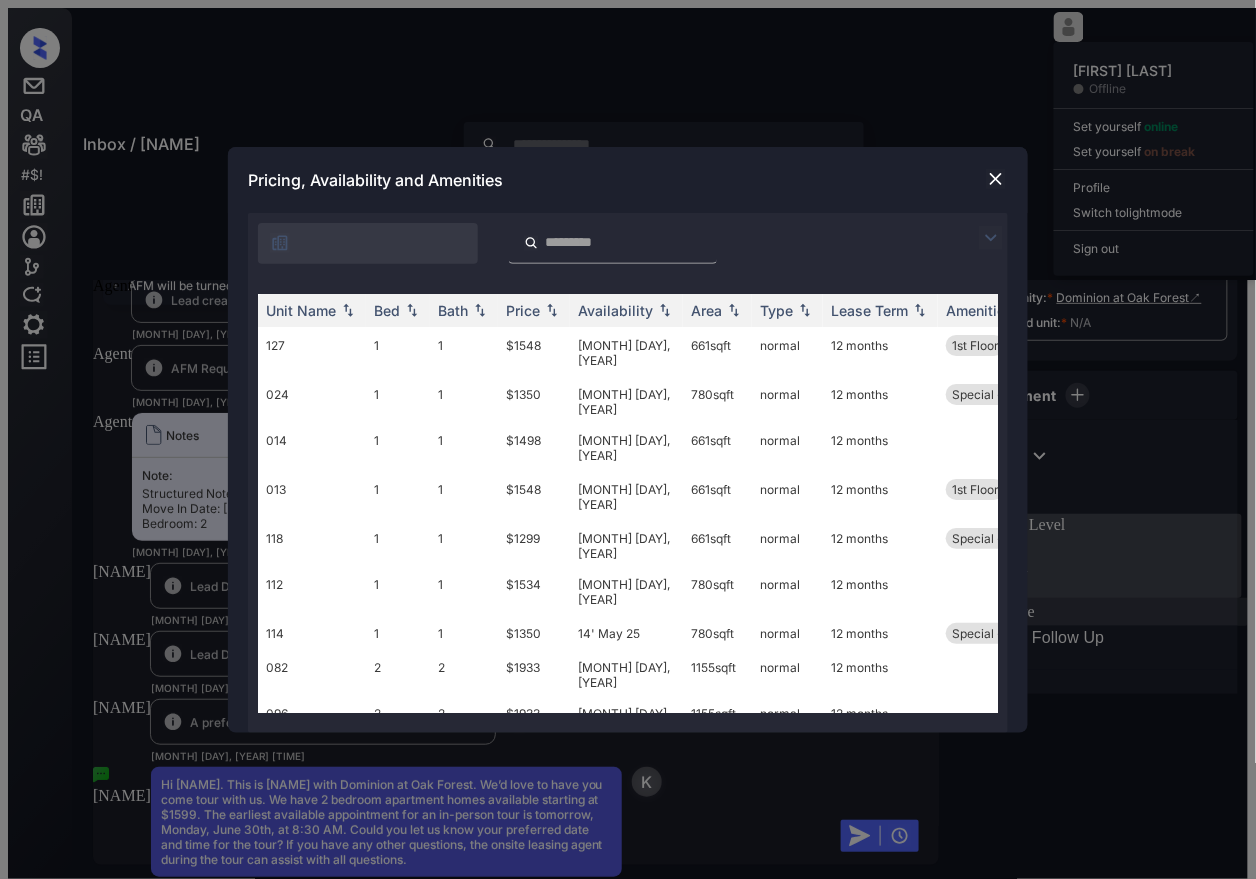 click at bounding box center [996, 179] 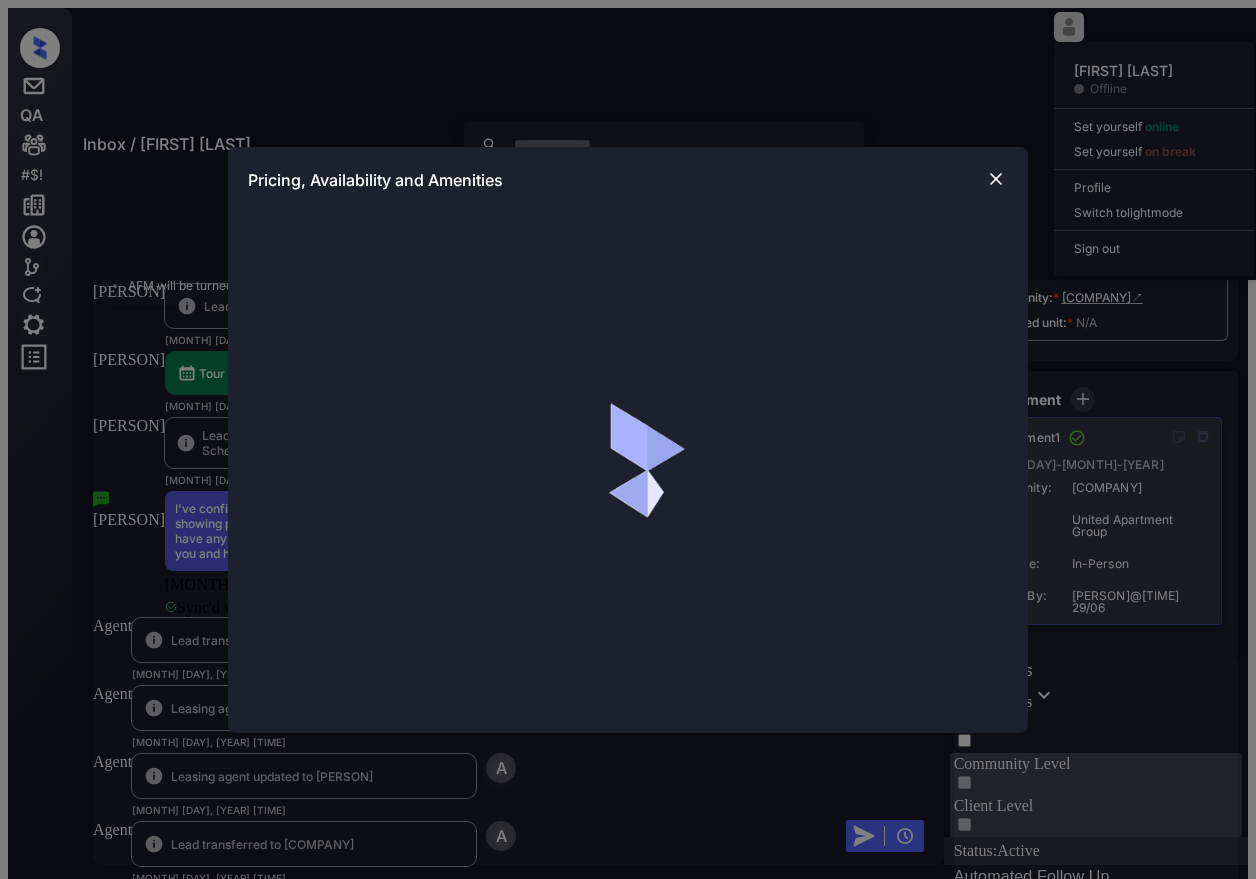 scroll, scrollTop: 0, scrollLeft: 0, axis: both 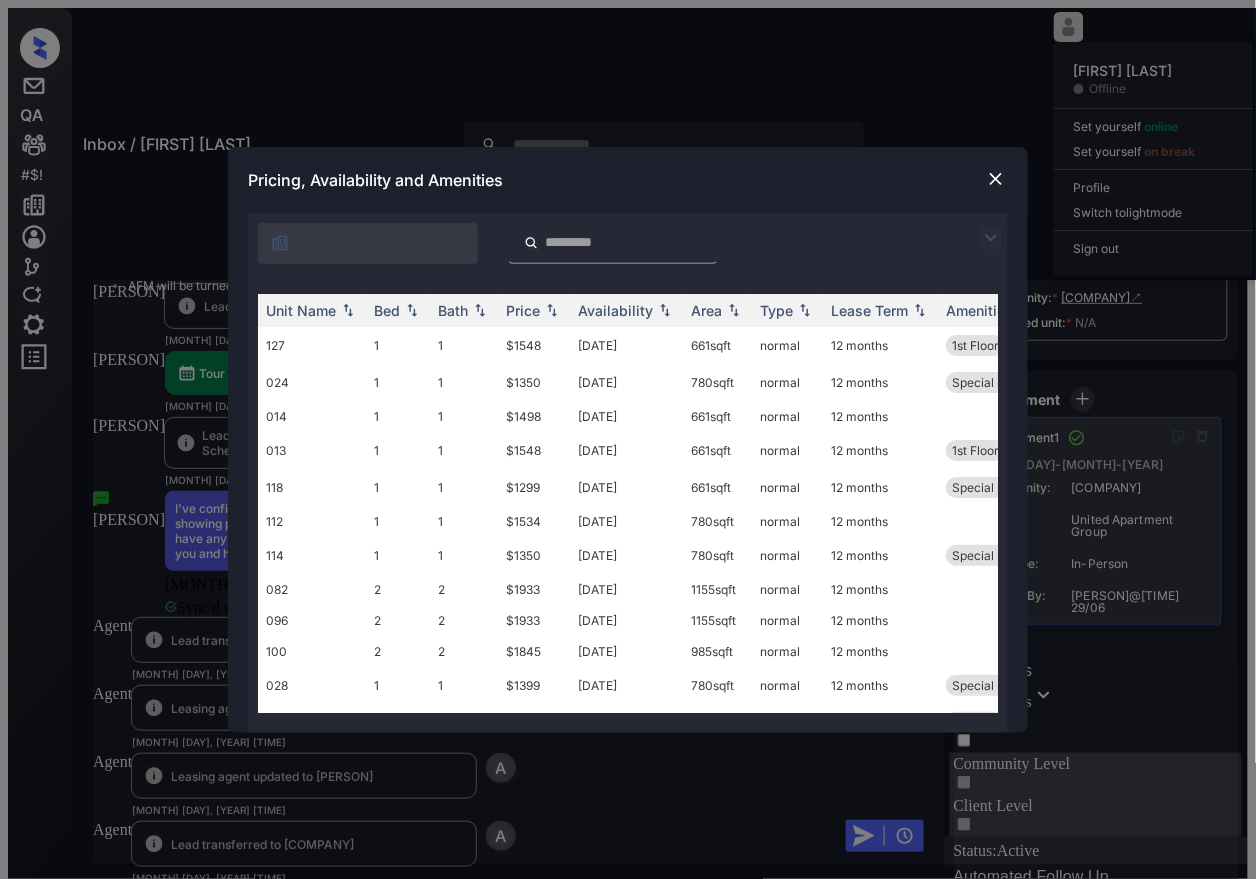 click at bounding box center (996, 179) 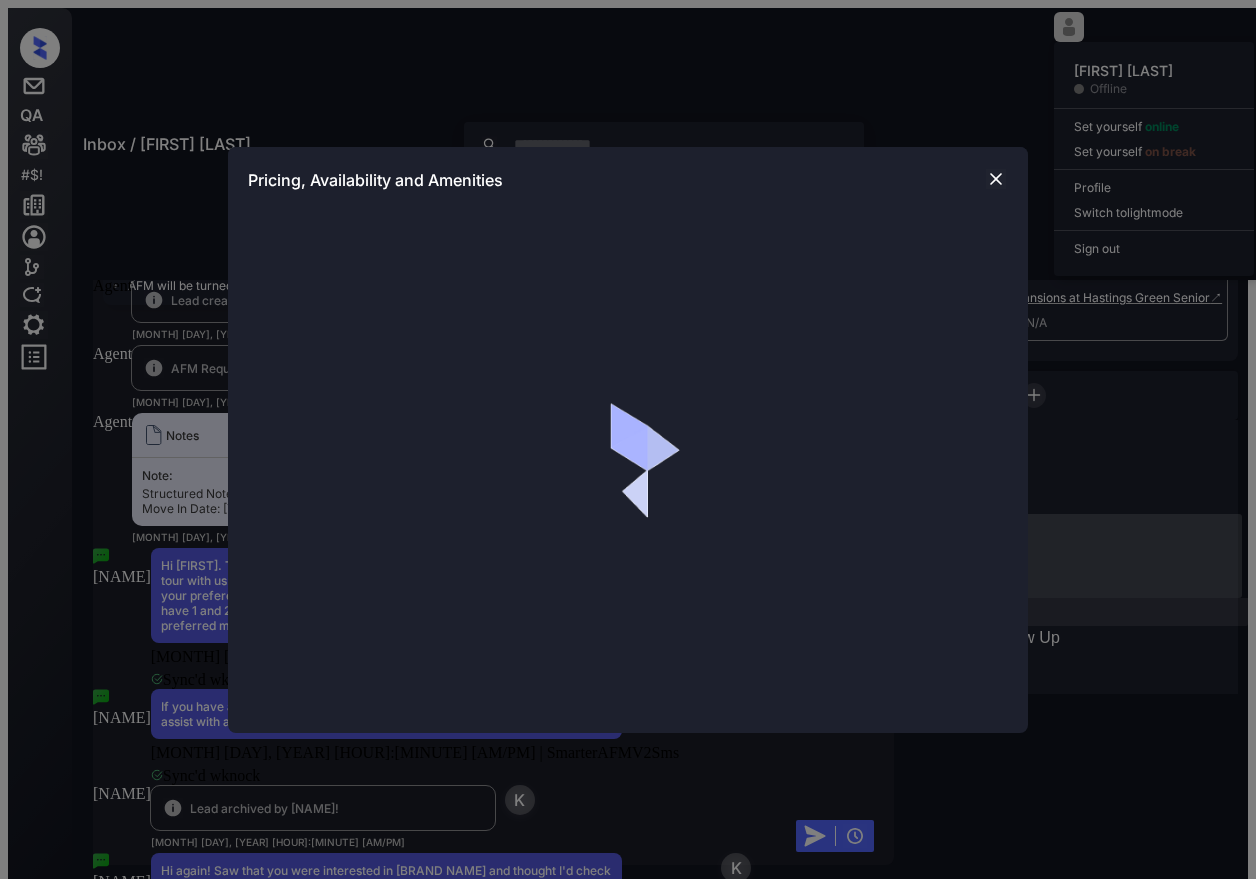 scroll, scrollTop: 0, scrollLeft: 0, axis: both 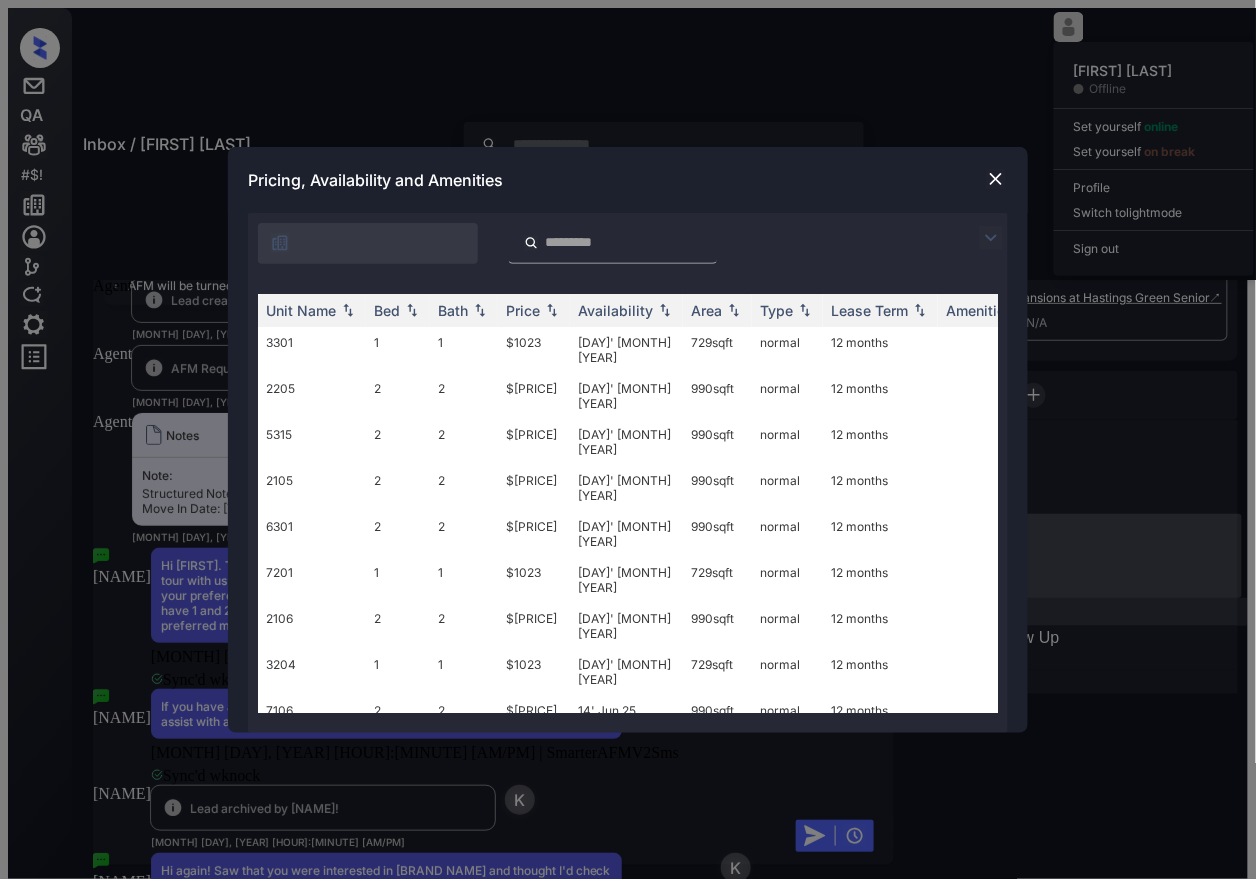 click at bounding box center (996, 179) 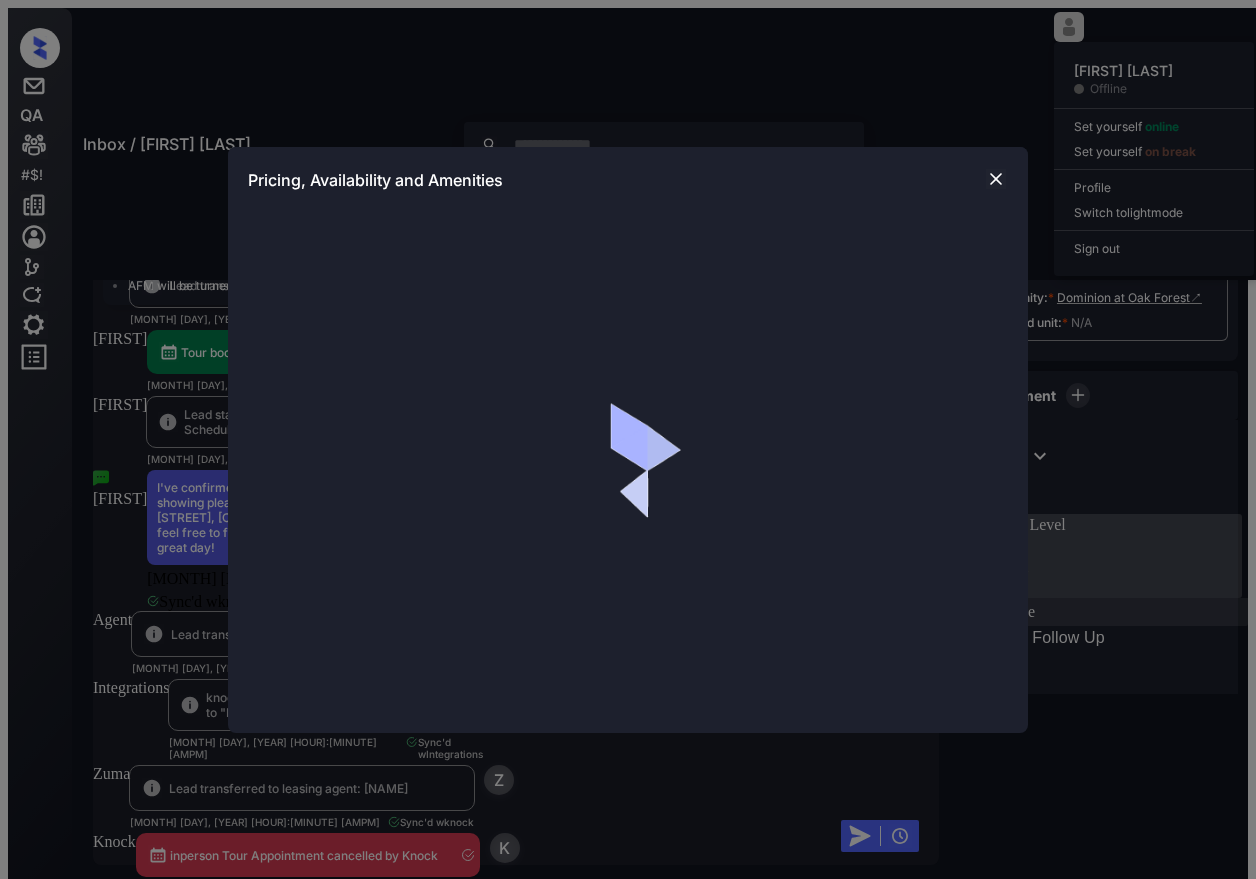 scroll, scrollTop: 0, scrollLeft: 0, axis: both 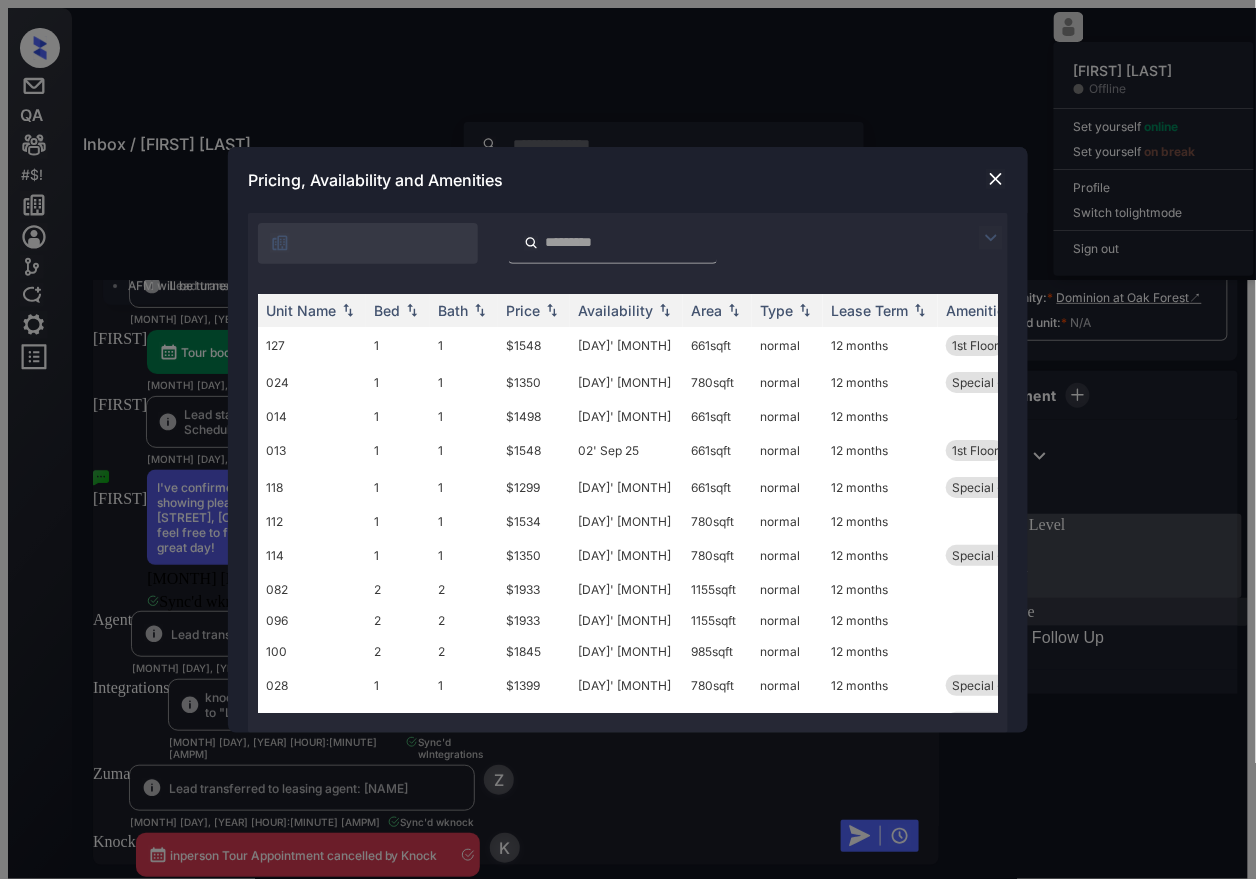 click at bounding box center (996, 179) 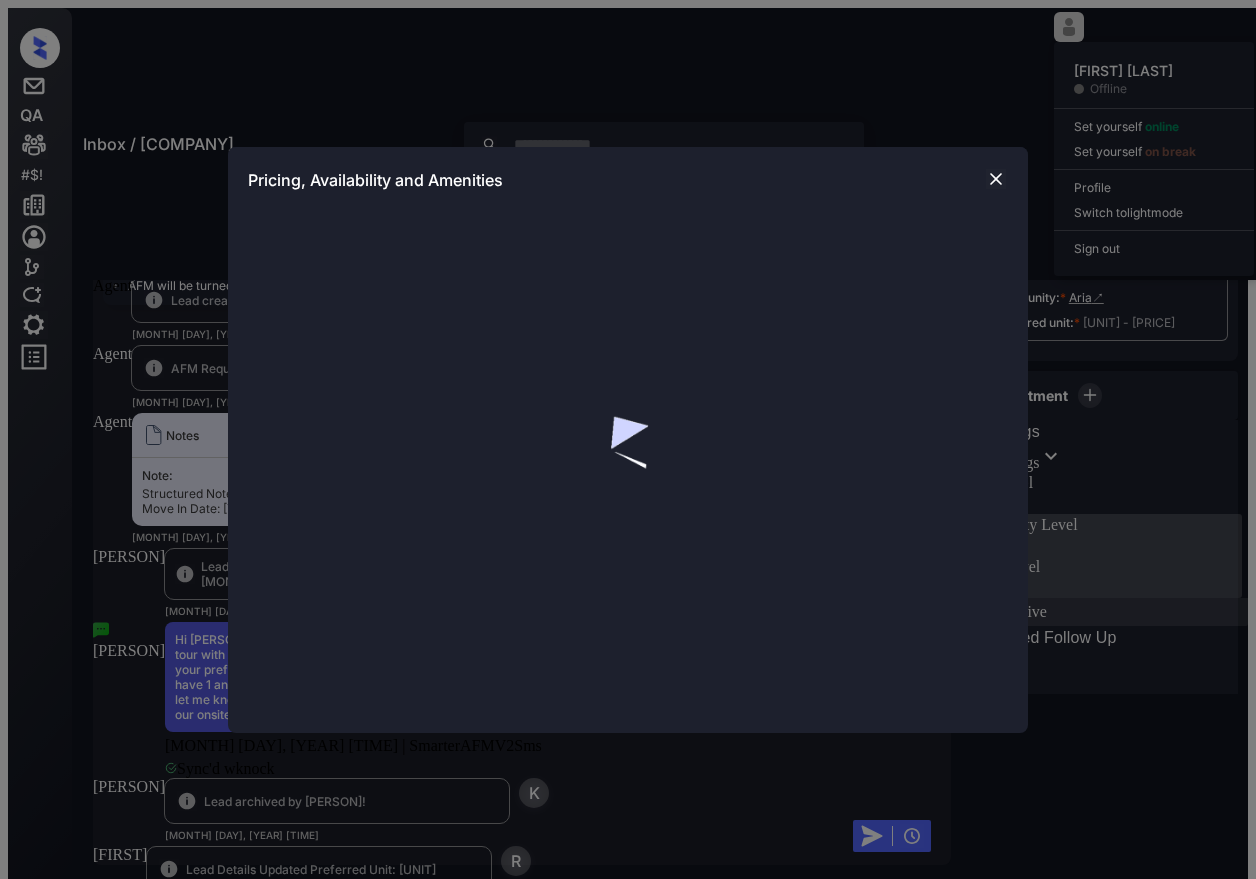 scroll, scrollTop: 0, scrollLeft: 0, axis: both 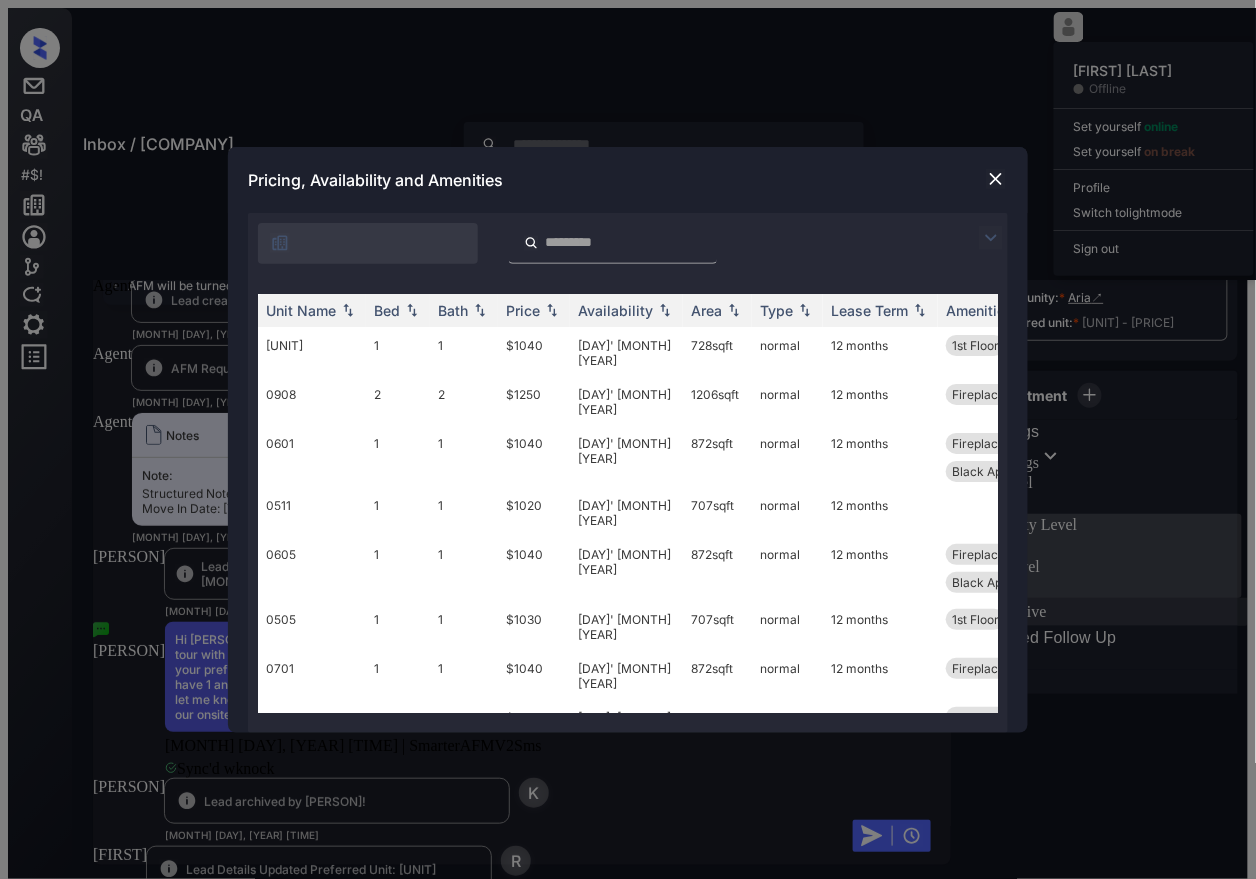click at bounding box center (996, 179) 